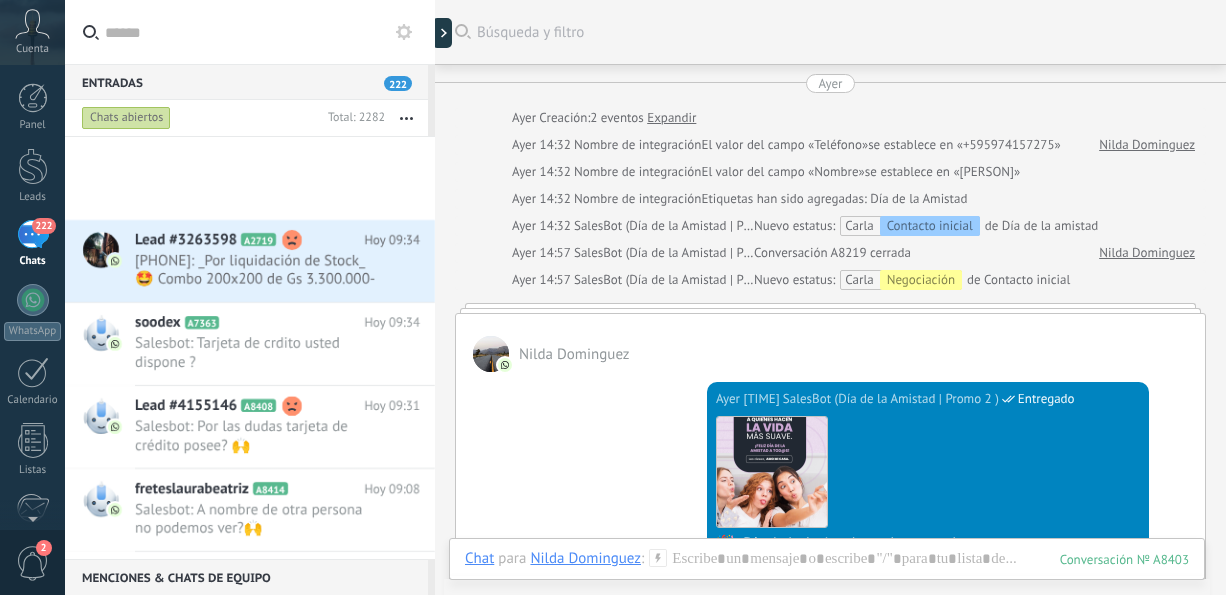 scroll, scrollTop: 0, scrollLeft: 0, axis: both 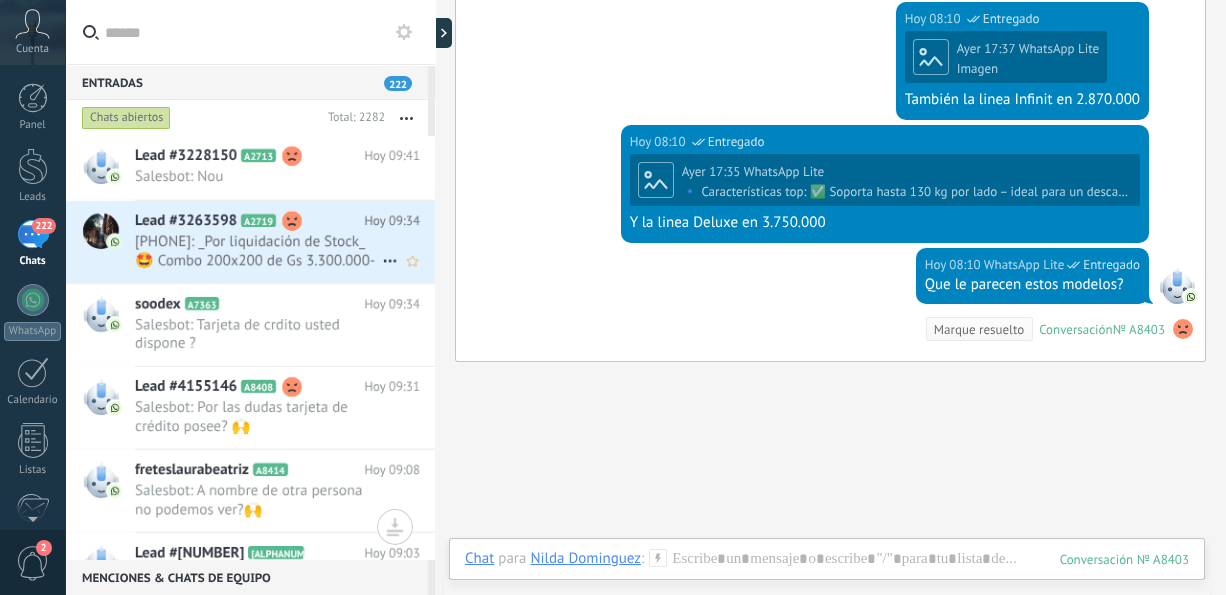 click on "[PHONE]: _Por liquidación de Stock_
🤩 Combo 200x200 de Gs 3.300.000- por pago al contado efectivo hasta en Gs 2.990.000- 👌
Le saluda [PERSON] 🤗 ante consultas a las órdenes *[URL] 📱*" at bounding box center [258, 251] 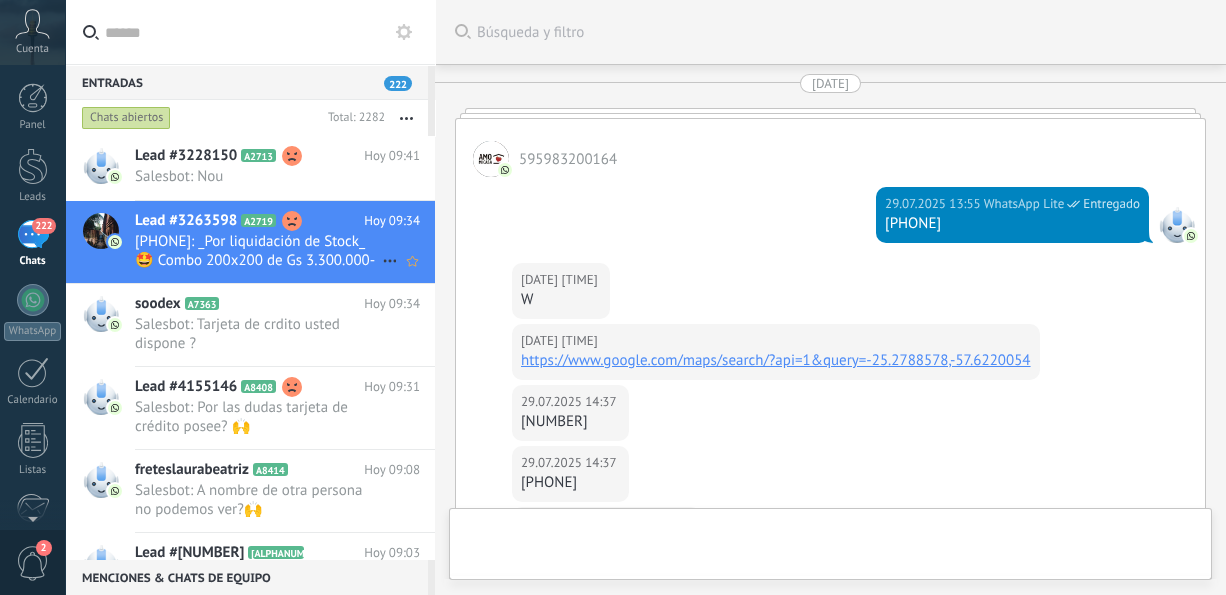 scroll, scrollTop: 3628, scrollLeft: 0, axis: vertical 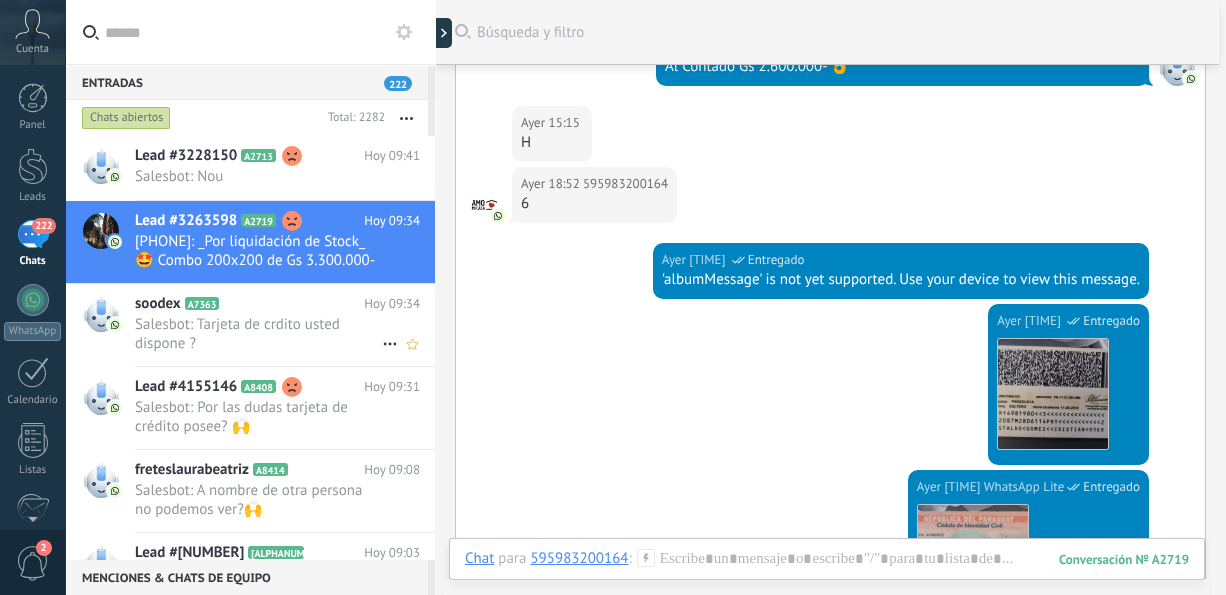 click on "Salesbot: Tarjeta de crdito usted dispone ?" at bounding box center [258, 334] 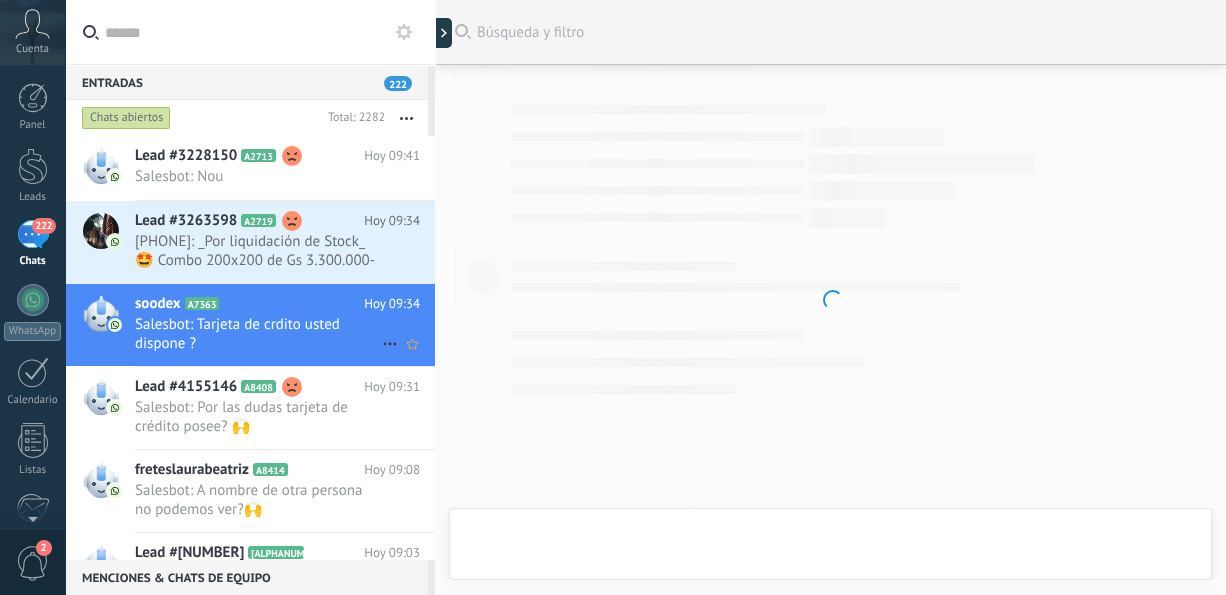 scroll, scrollTop: 2038, scrollLeft: 0, axis: vertical 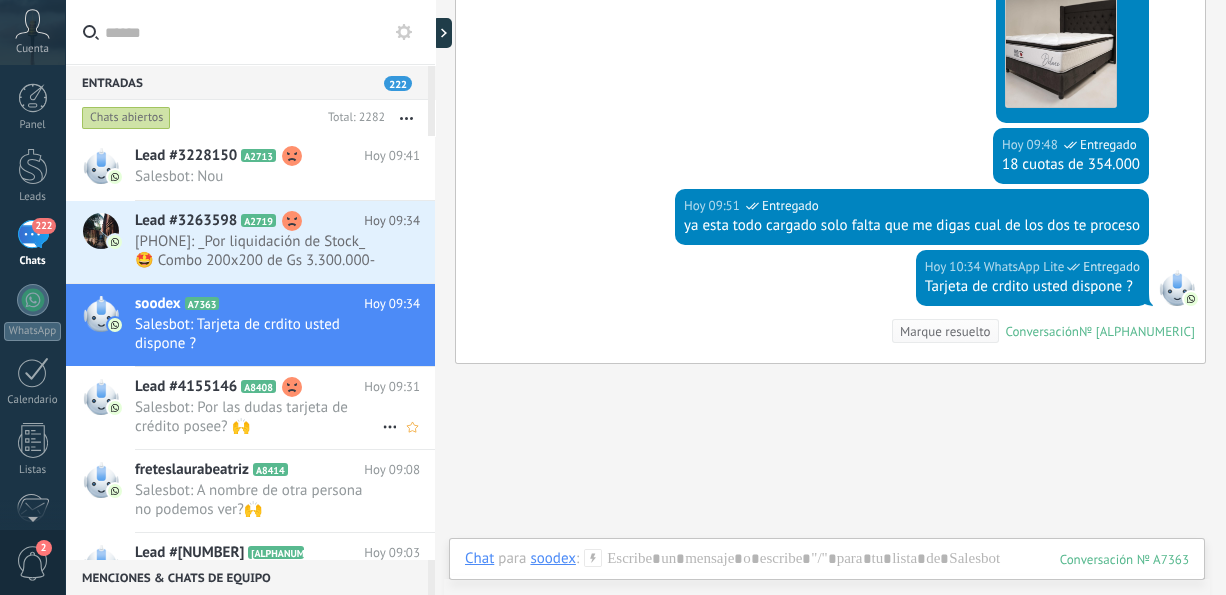 click on "Salesbot: Por las dudas tarjeta de crédito posee? 🙌" at bounding box center [258, 417] 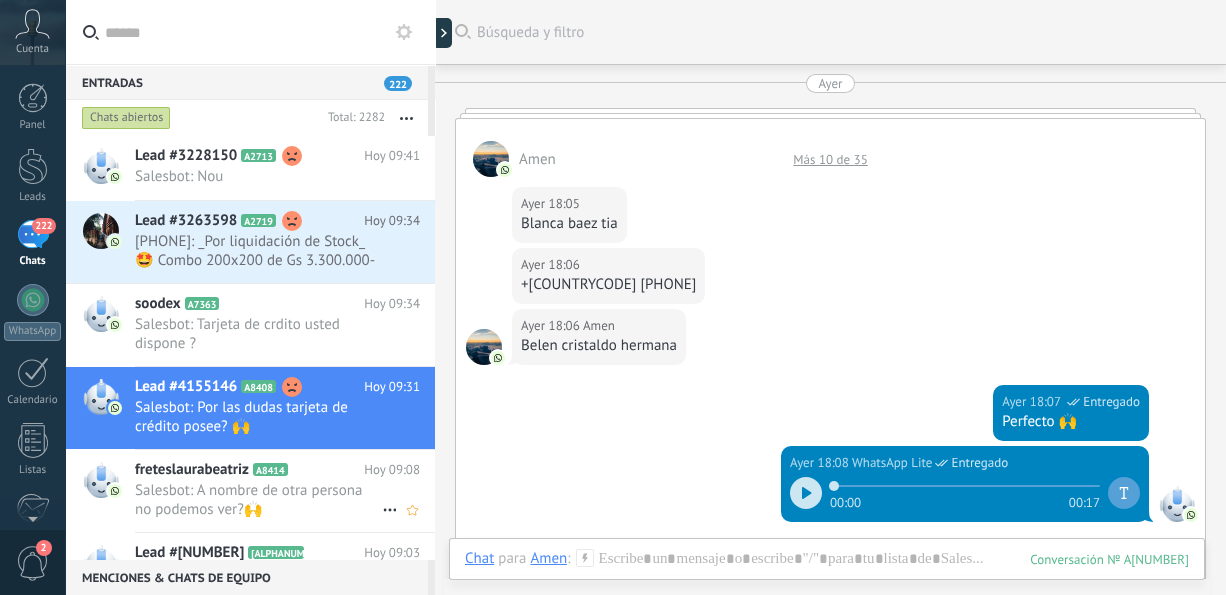 scroll, scrollTop: 1279, scrollLeft: 0, axis: vertical 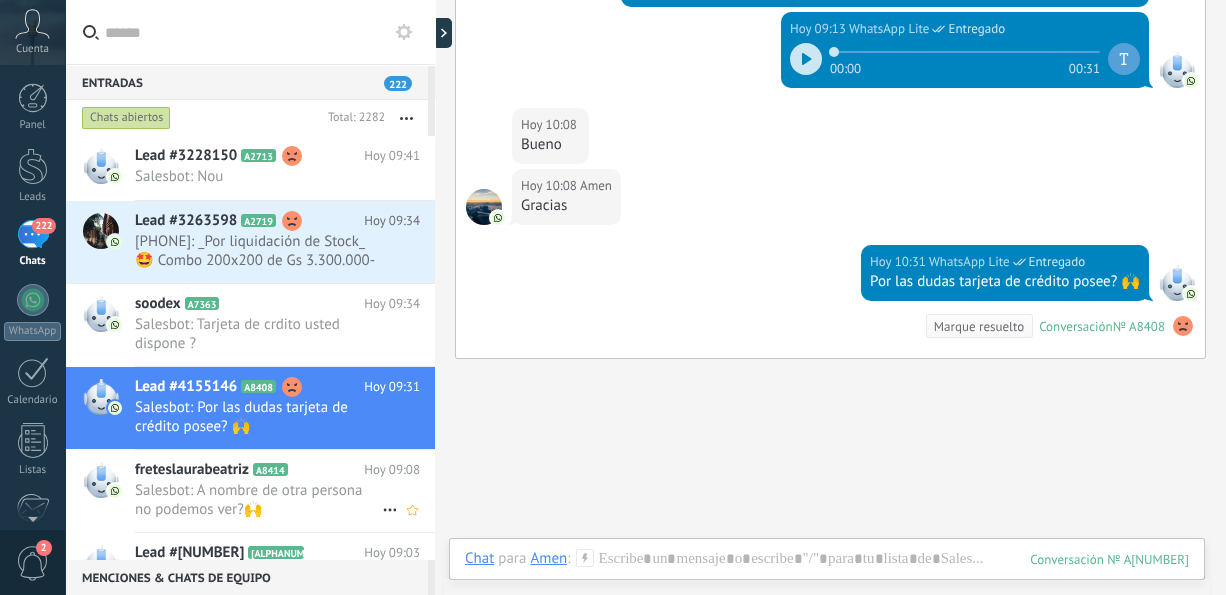 click on "Salesbot: A nombre de otra persona no podemos ver?🙌" at bounding box center [258, 500] 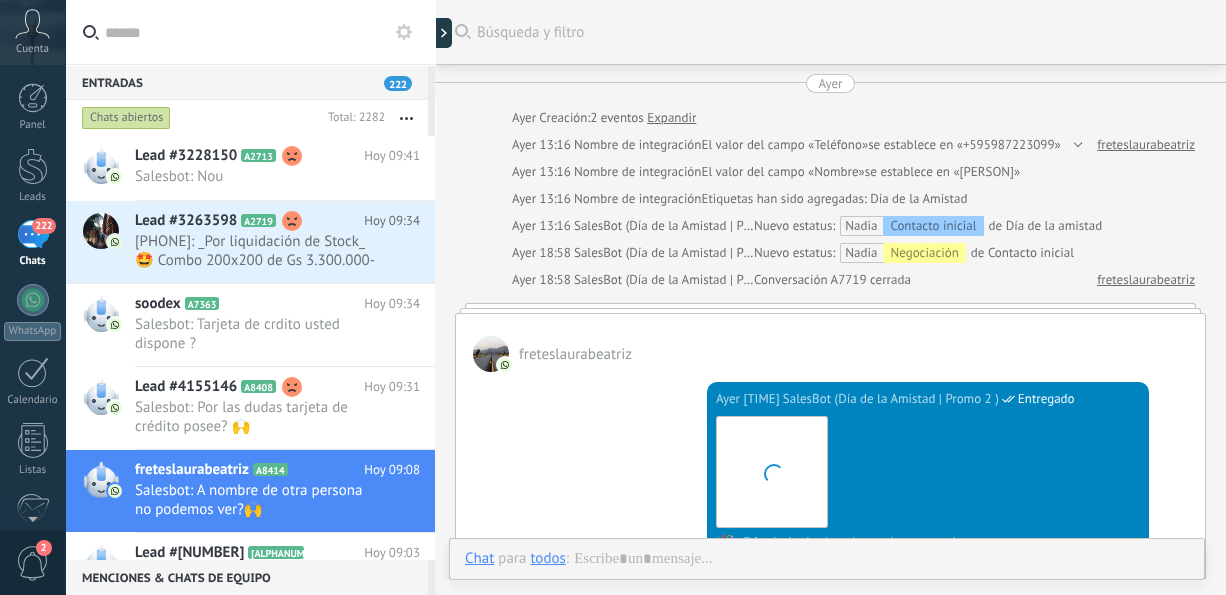 scroll, scrollTop: 1554, scrollLeft: 0, axis: vertical 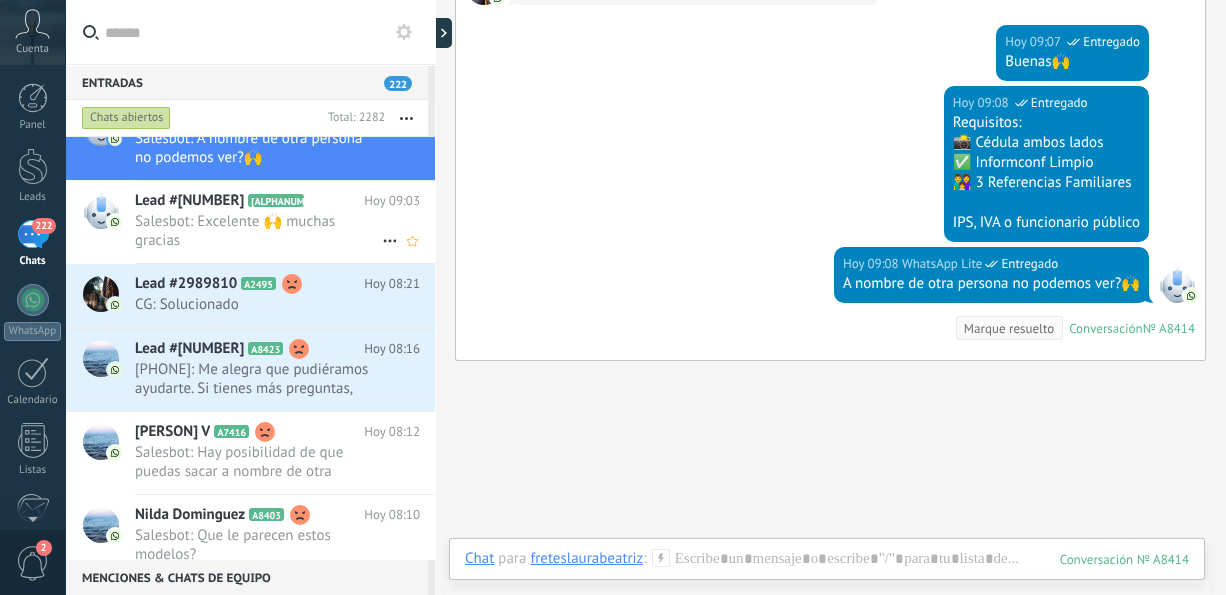 click on "Salesbot: Excelente 🙌 muchas gracias" at bounding box center [258, 231] 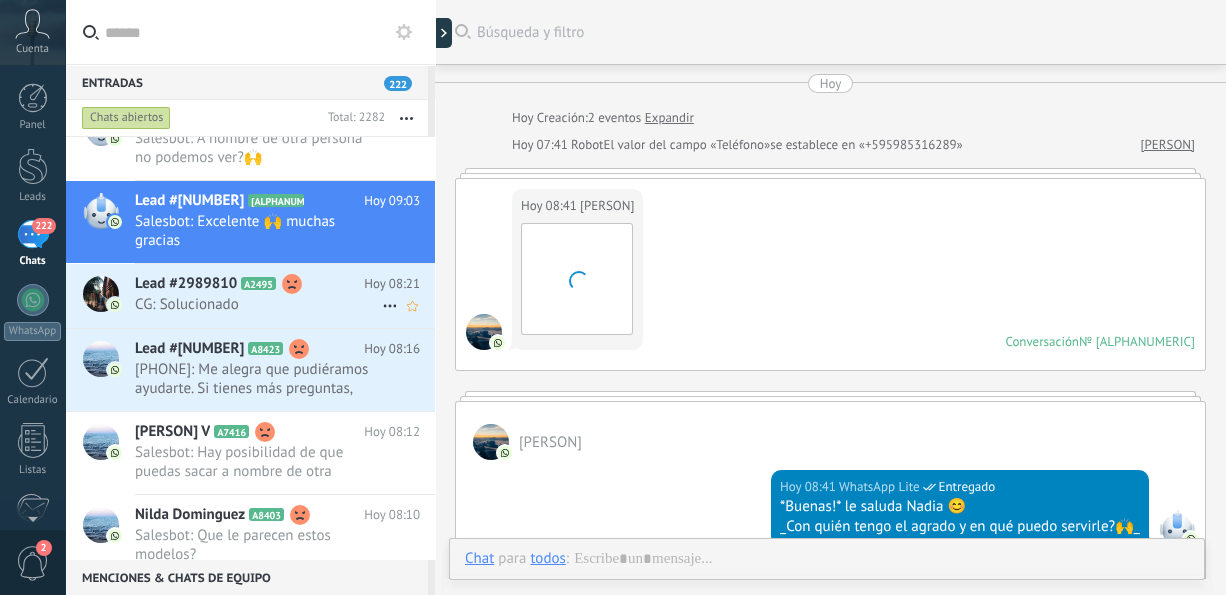 click on "CG: Solucionado" at bounding box center [258, 304] 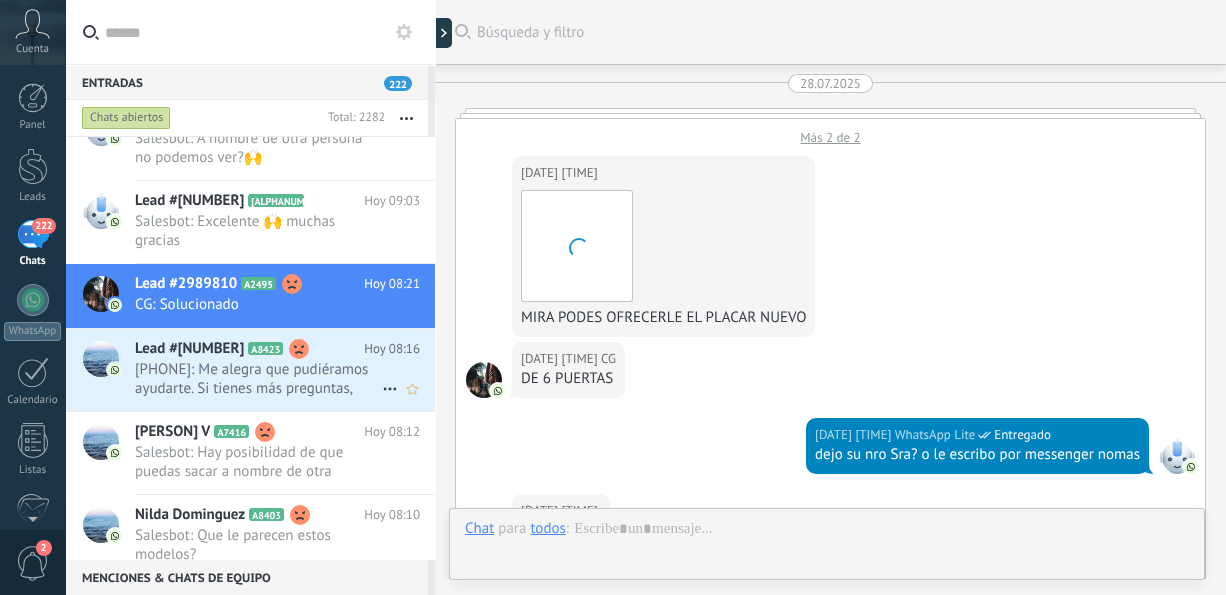 click on "[PHONE]: Me alegra que pudiéramos ayudarte. Si tienes más preguntas, puedes hacerlas directamente en este chat.
N..." at bounding box center (258, 379) 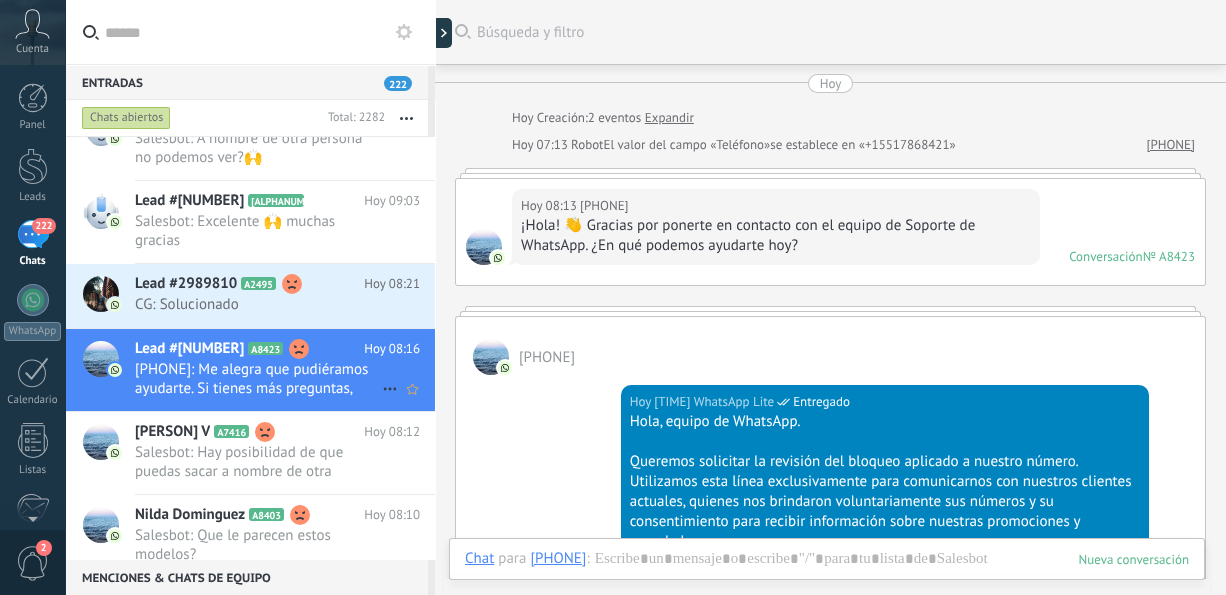 scroll, scrollTop: 1323, scrollLeft: 0, axis: vertical 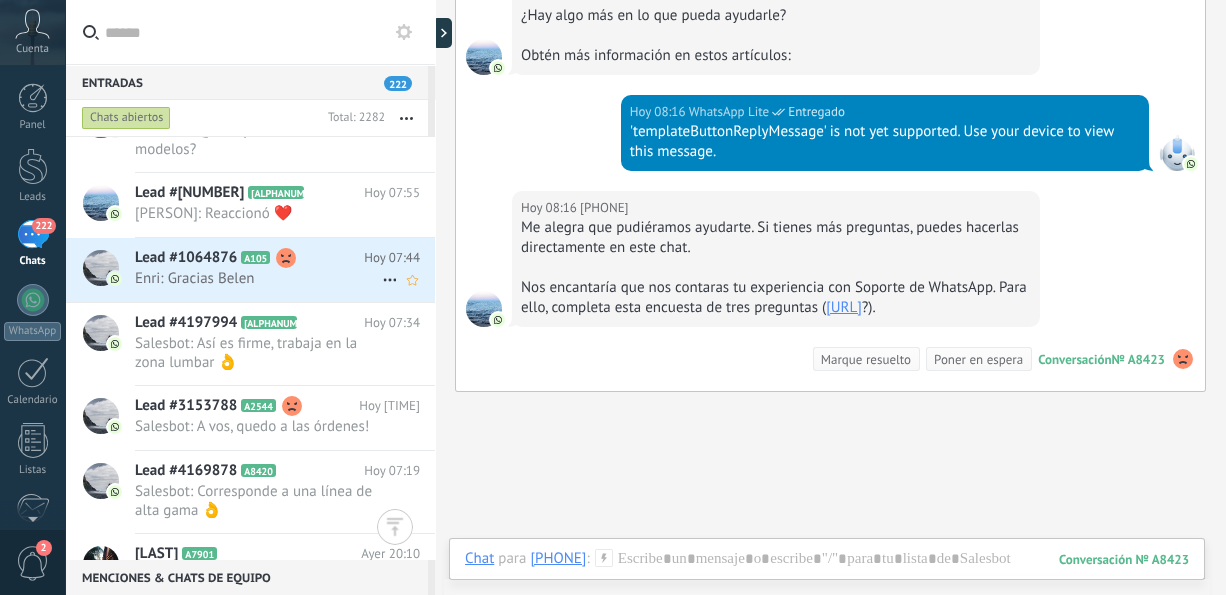 click on "Enri: Gracias Belen" at bounding box center (258, 278) 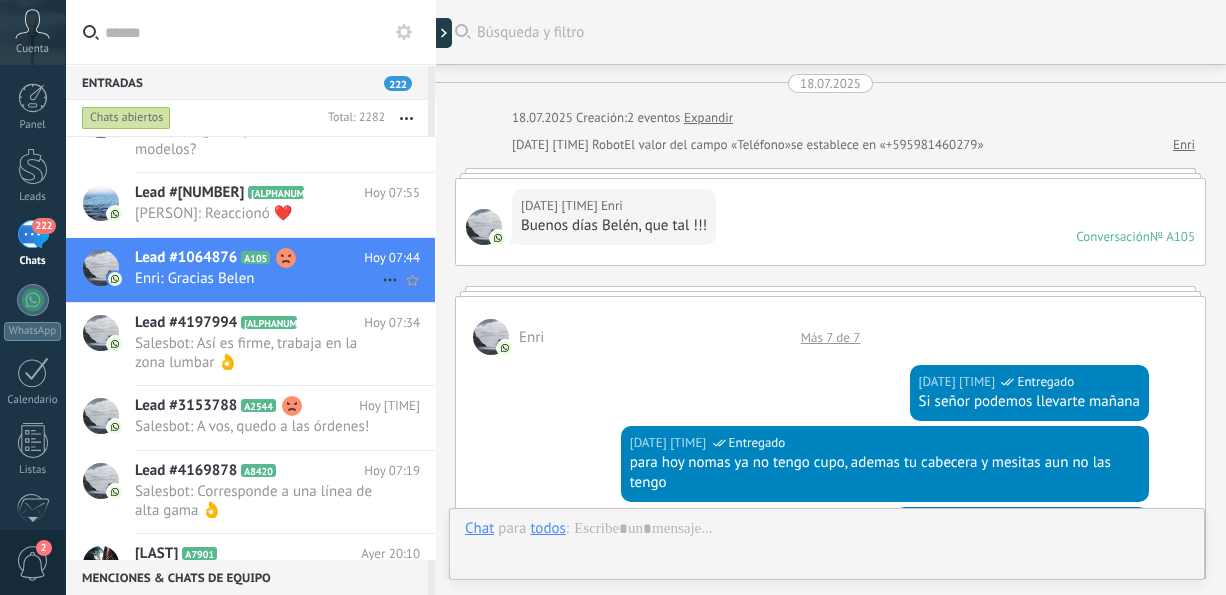 scroll, scrollTop: 3537, scrollLeft: 0, axis: vertical 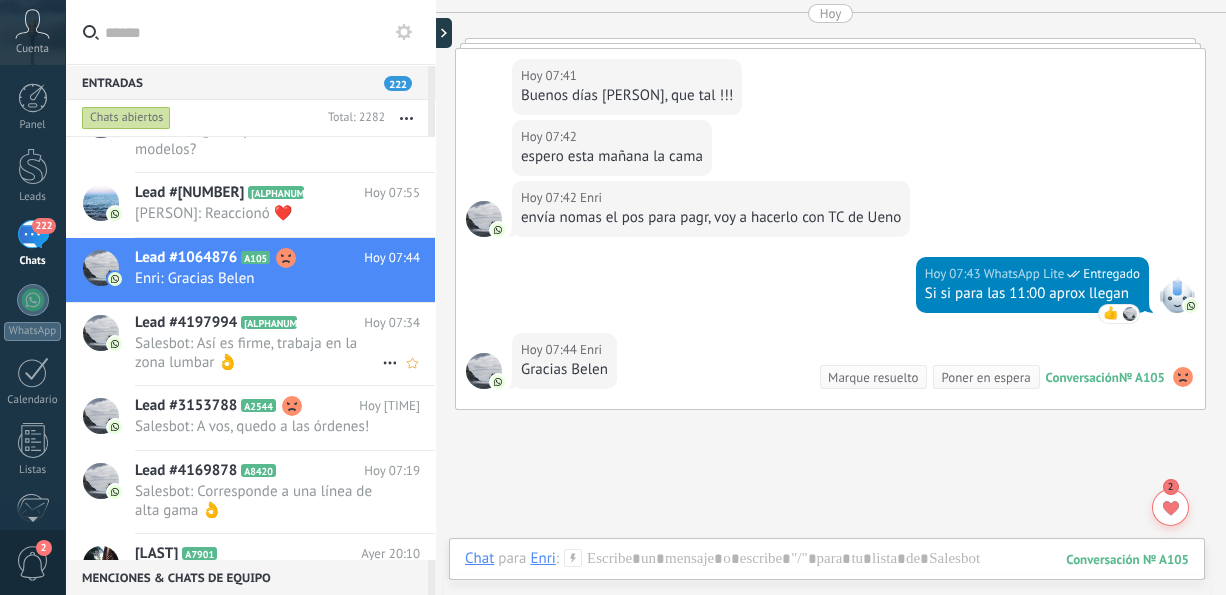 click on "Salesbot: Así es firme, trabaja en la zona lumbar 👌" at bounding box center [258, 353] 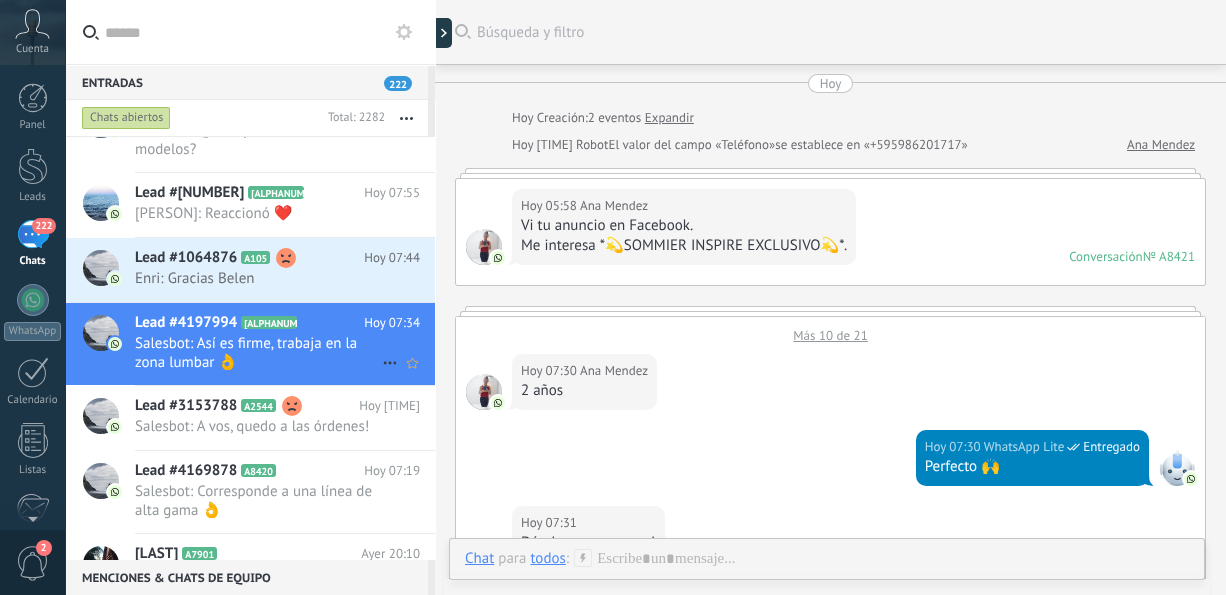 scroll, scrollTop: 734, scrollLeft: 0, axis: vertical 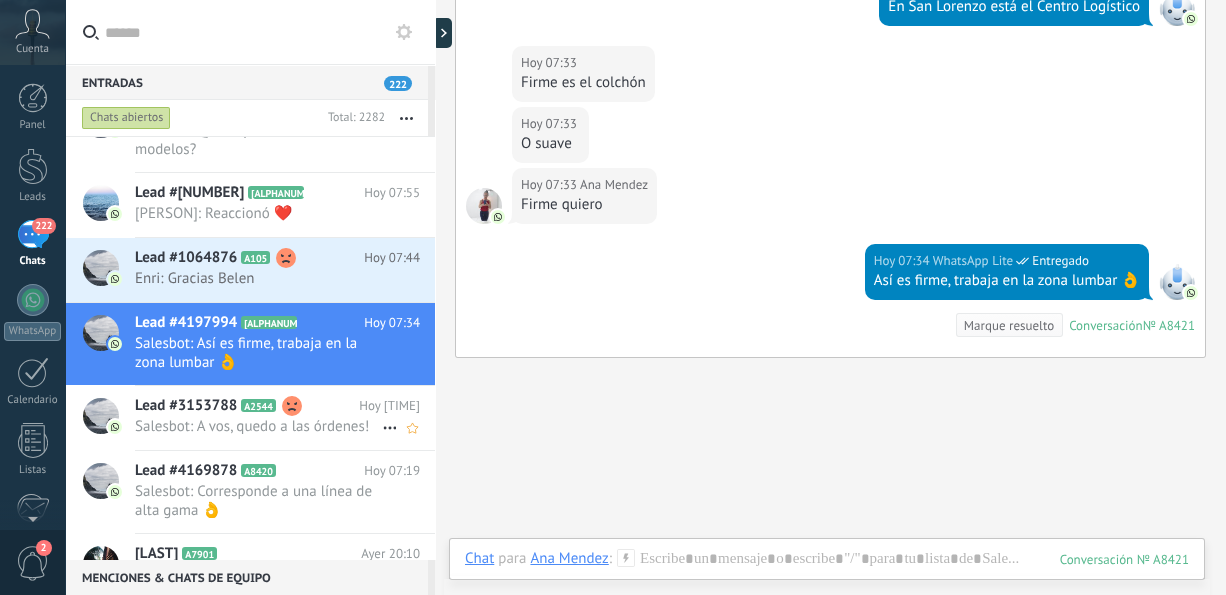 click on "Salesbot: A vos, quedo a las órdenes!" at bounding box center [258, 426] 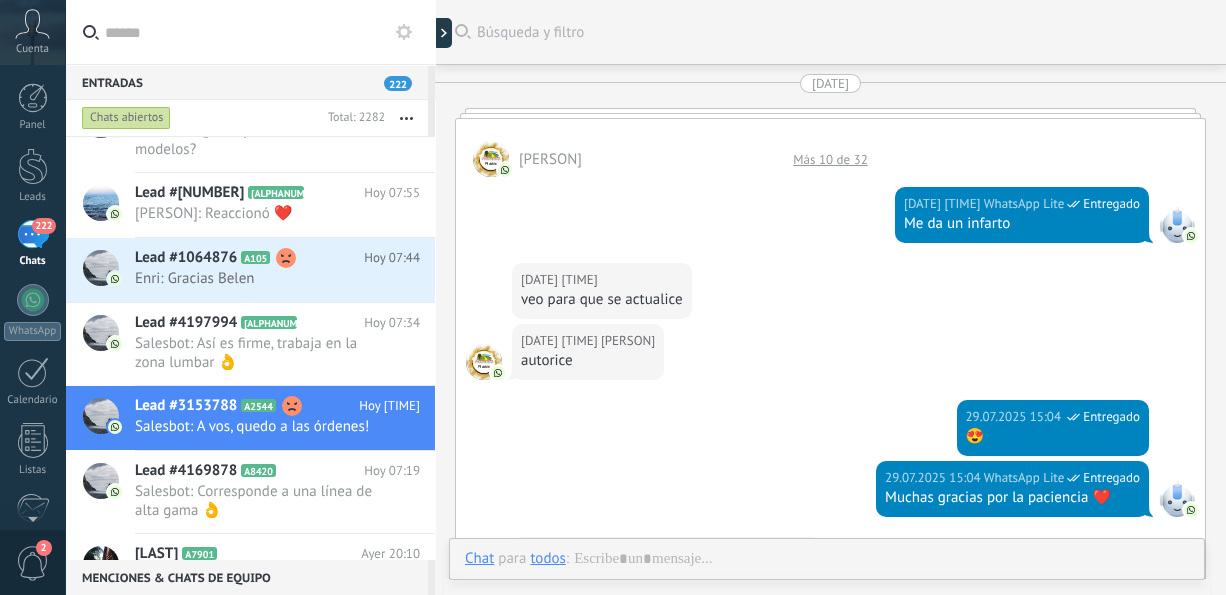 scroll, scrollTop: 1823, scrollLeft: 0, axis: vertical 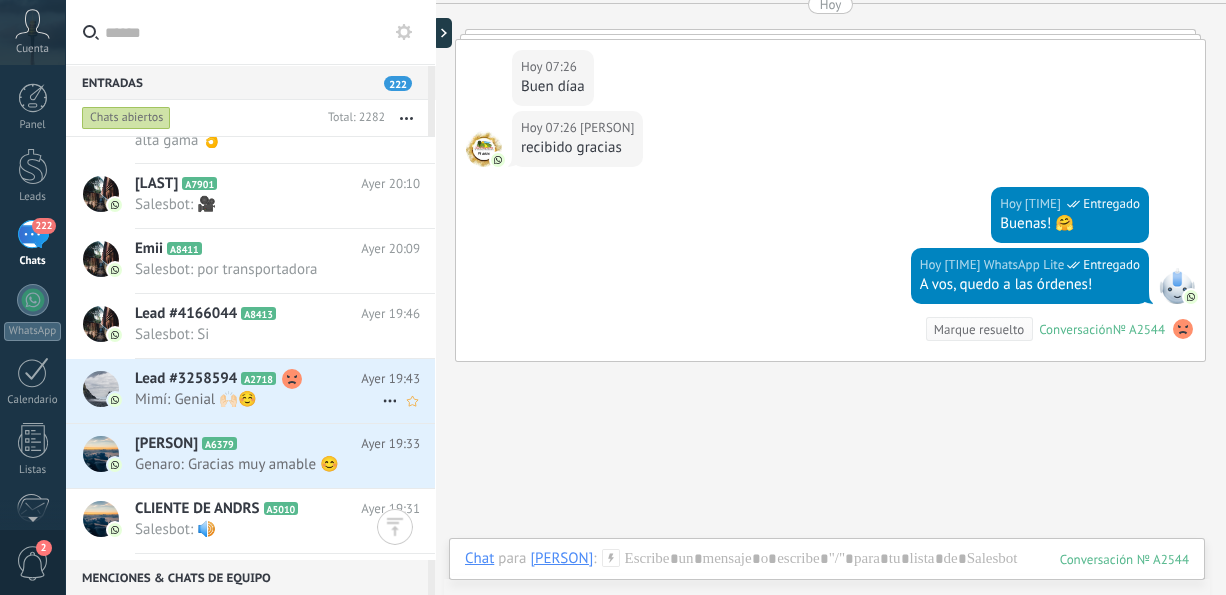 click on "Mimí: Genial 🙌🏻☺️" at bounding box center (258, 399) 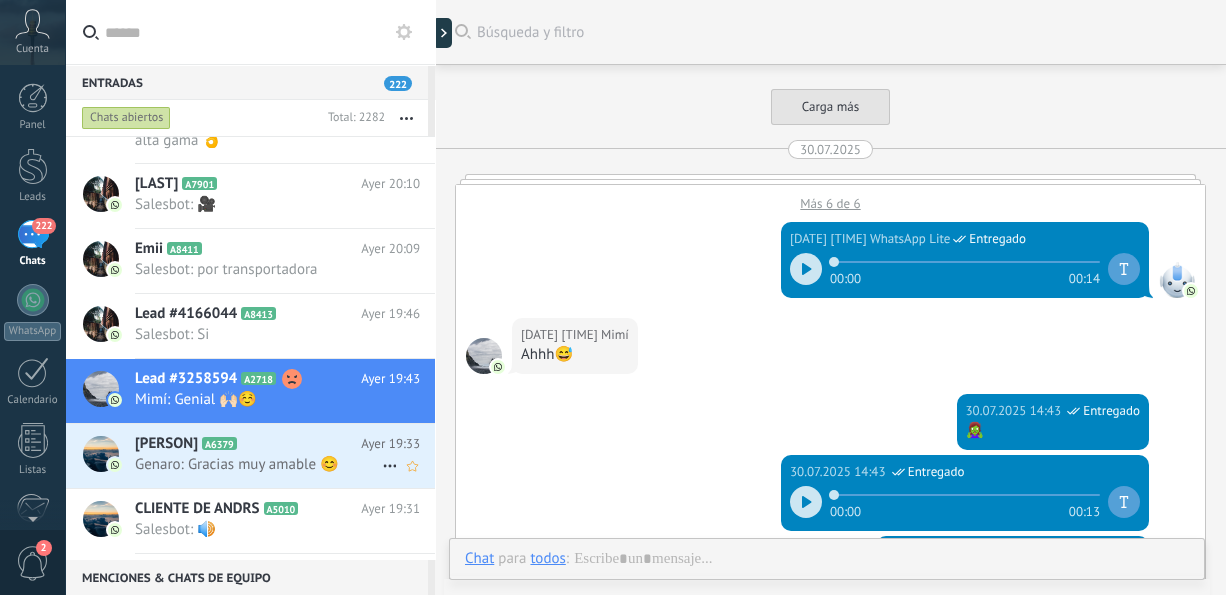 scroll, scrollTop: 1800, scrollLeft: 0, axis: vertical 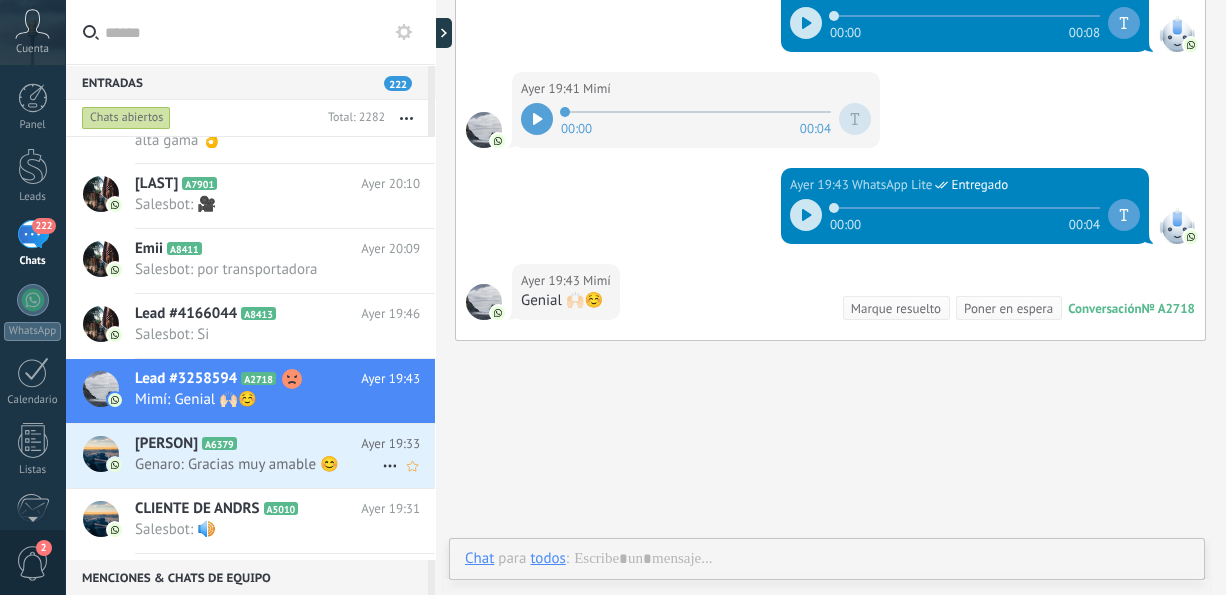 click on "Genaro: Gracias muy amable 😊" at bounding box center (258, 464) 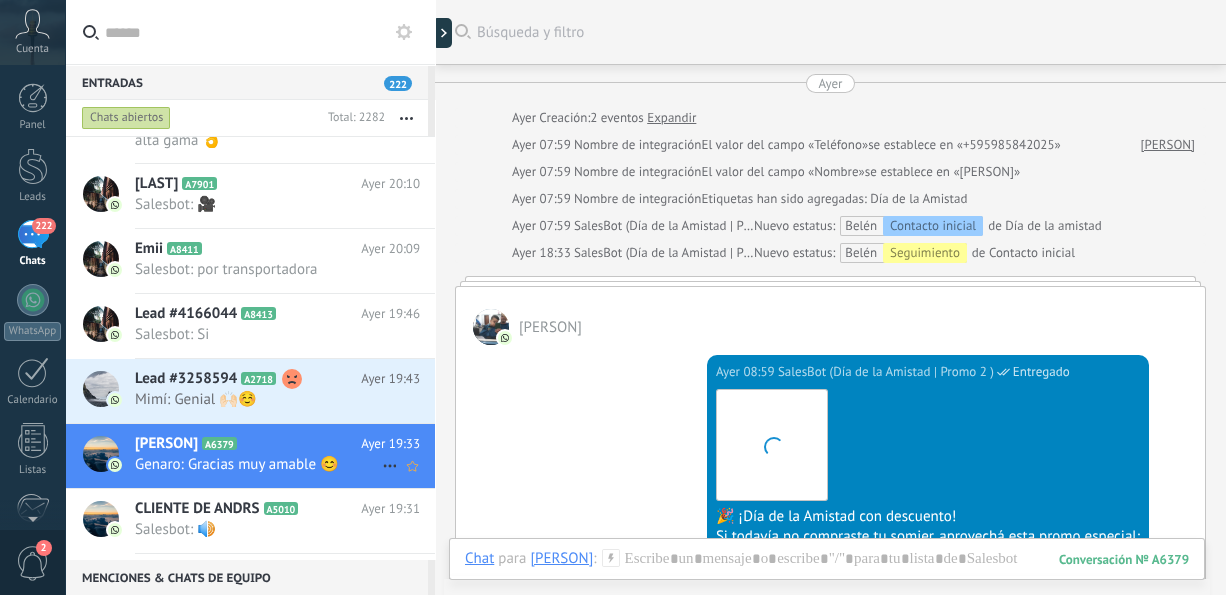 scroll, scrollTop: 394, scrollLeft: 0, axis: vertical 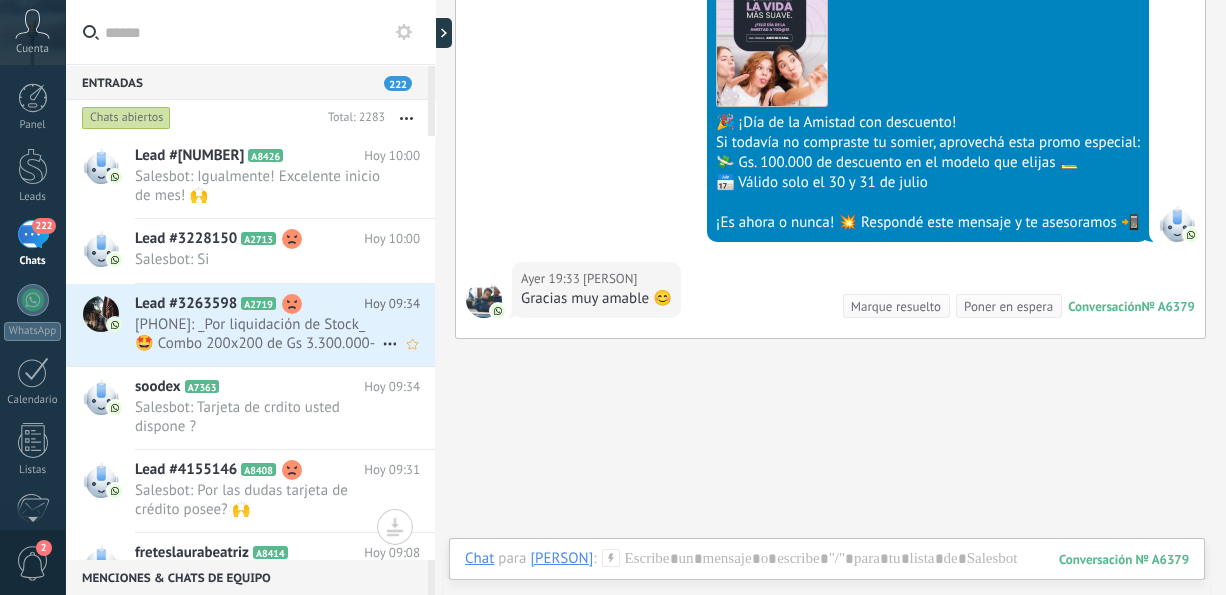 click on "[PHONE]: _Por liquidación de Stock_
🤩 Combo 200x200 de Gs 3.300.000- por pago al contado efectivo hasta en Gs 2.990.000- 👌
Le saluda [PERSON] 🤗 ante consultas a las órdenes *[URL] 📱*" at bounding box center [258, 334] 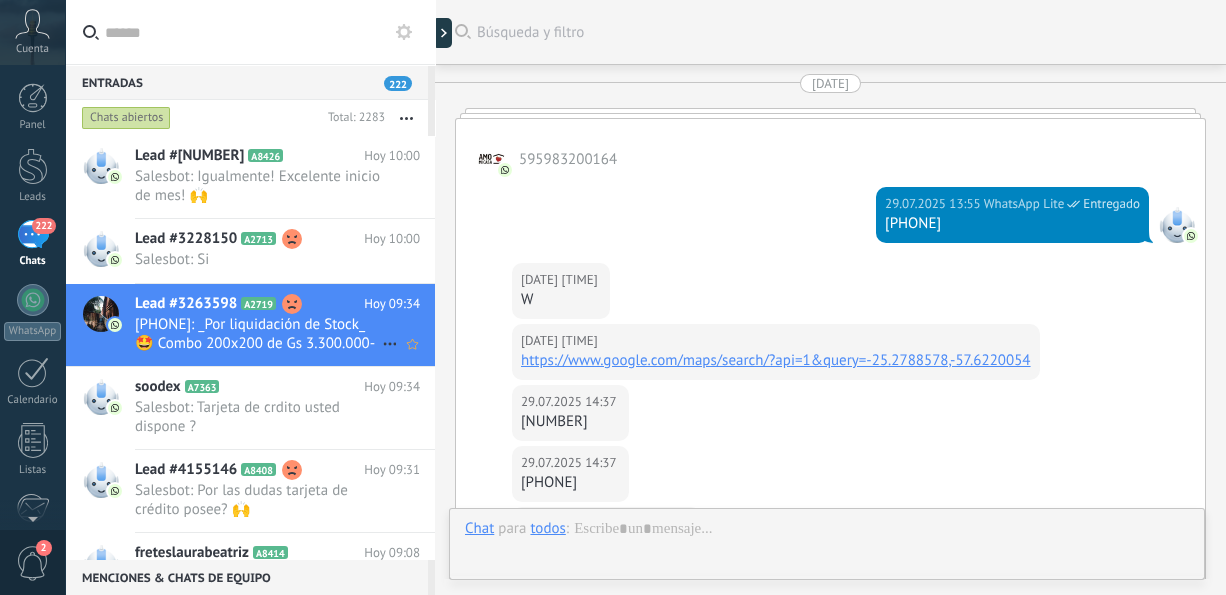 scroll, scrollTop: 3466, scrollLeft: 0, axis: vertical 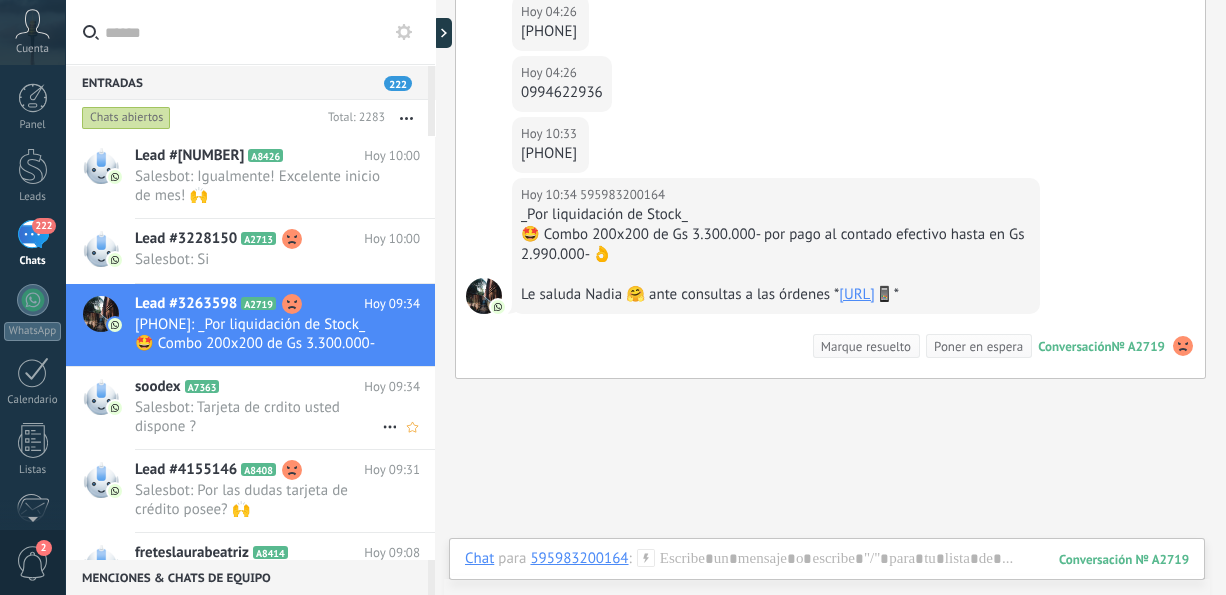 click on "Salesbot: Tarjeta de crdito usted dispone ?" at bounding box center [258, 417] 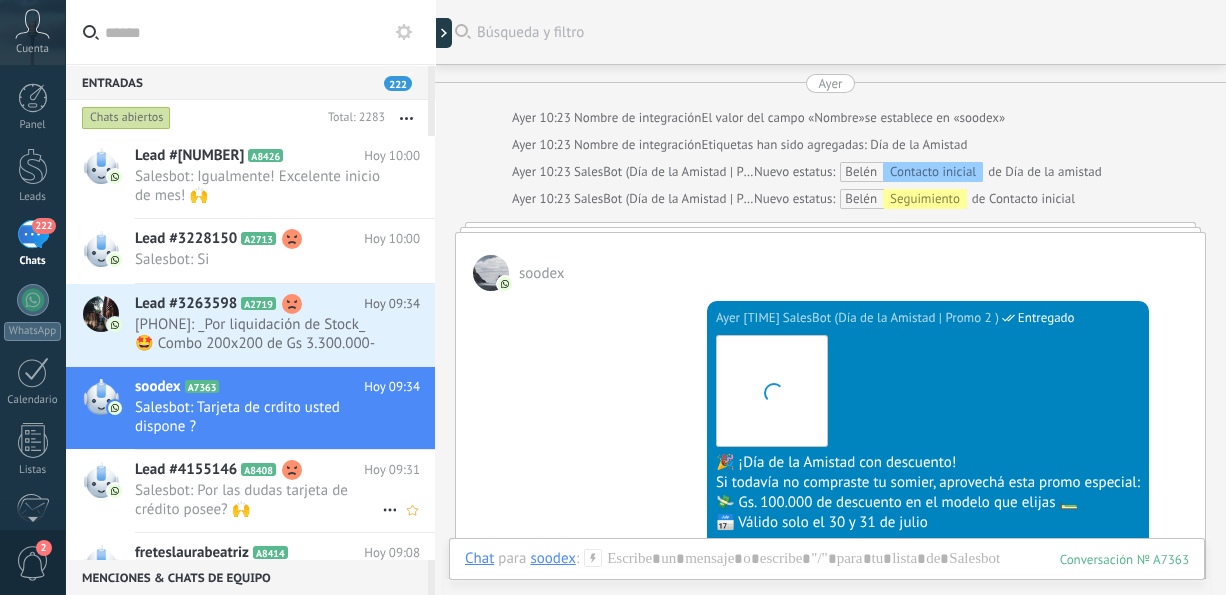drag, startPoint x: 309, startPoint y: 420, endPoint x: 301, endPoint y: 493, distance: 73.43705 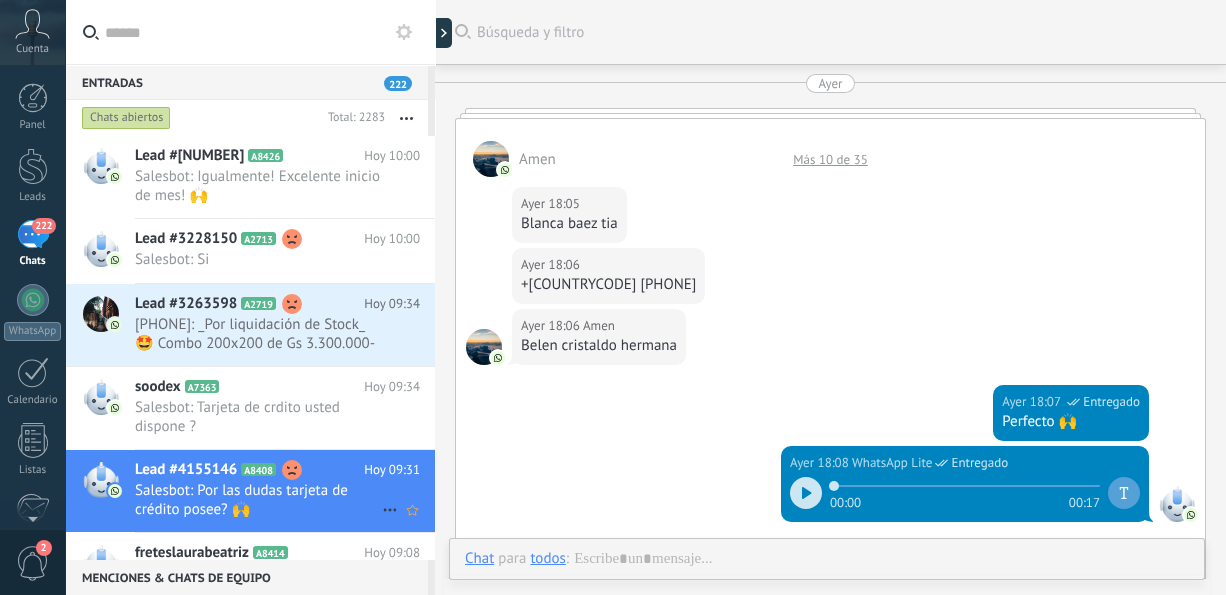 scroll, scrollTop: 1279, scrollLeft: 0, axis: vertical 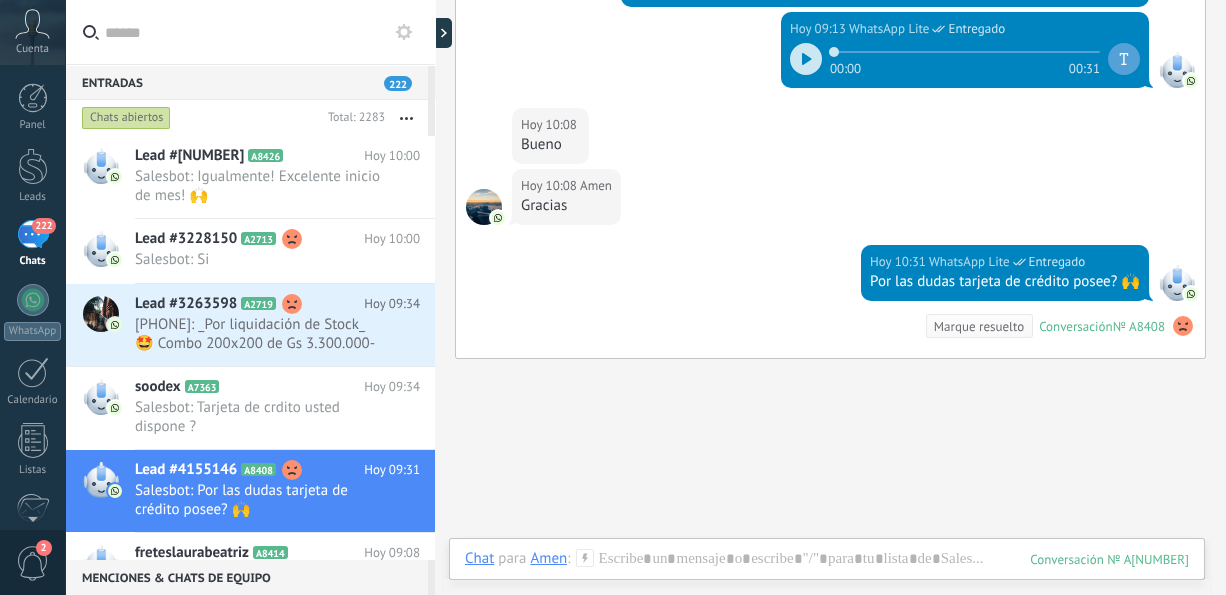 click on "freteslaurabeatriz
A8414
Hoy [TIME]
Salesbot: A nombre de otra persona no podemos ver?🙌" at bounding box center [285, 574] 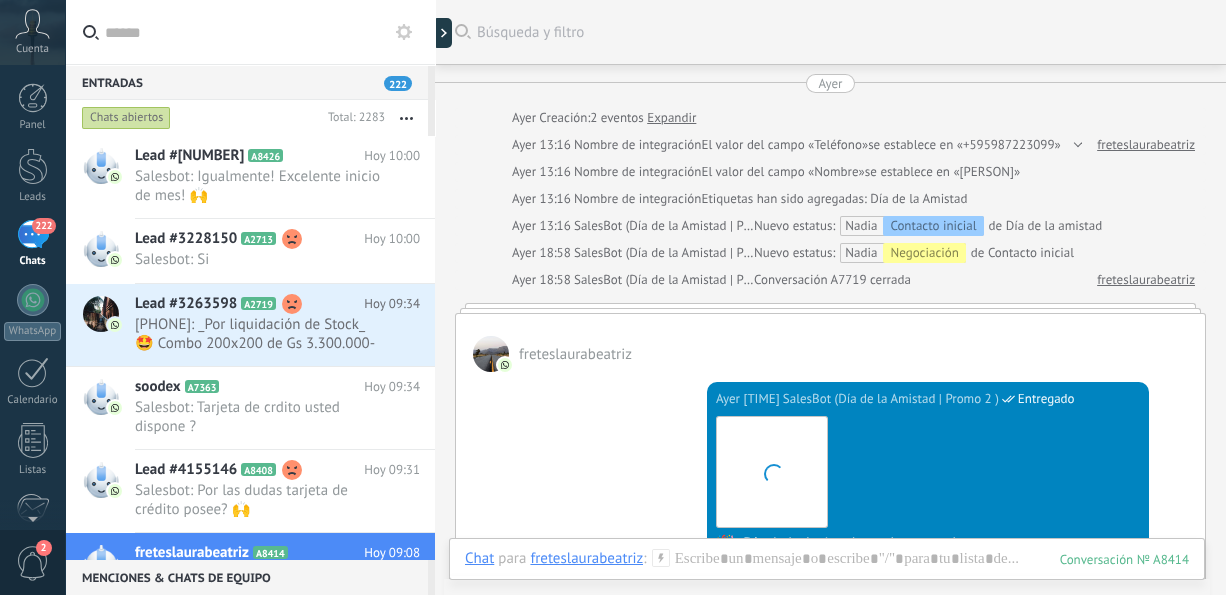 scroll, scrollTop: 1554, scrollLeft: 0, axis: vertical 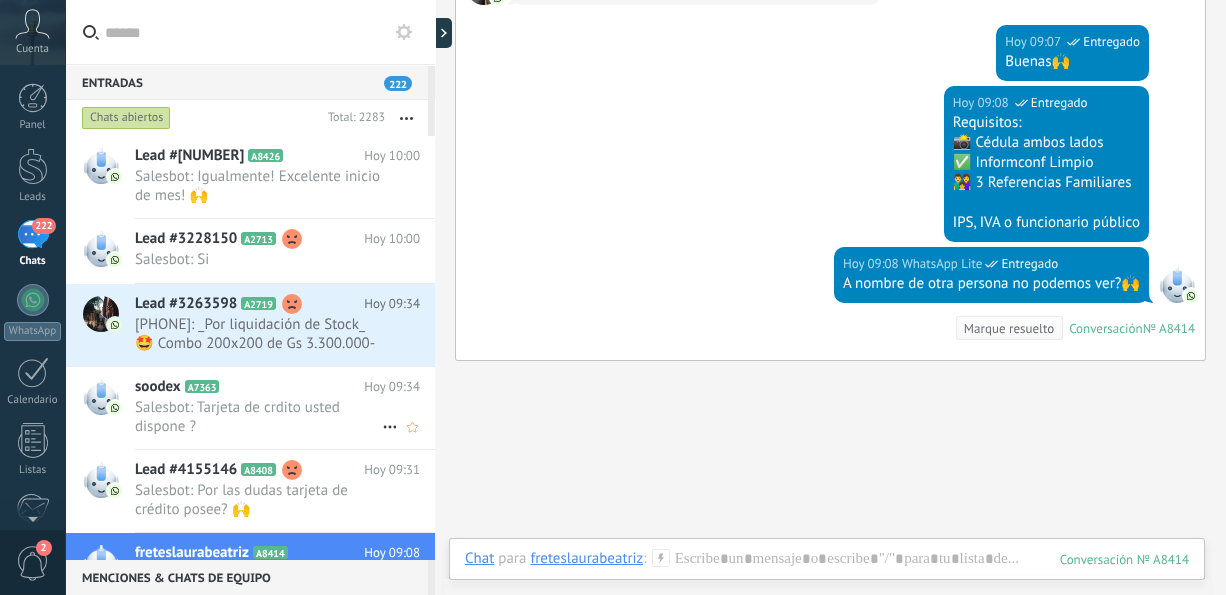 click on "Salesbot: Tarjeta de crdito usted dispone ?" at bounding box center (258, 417) 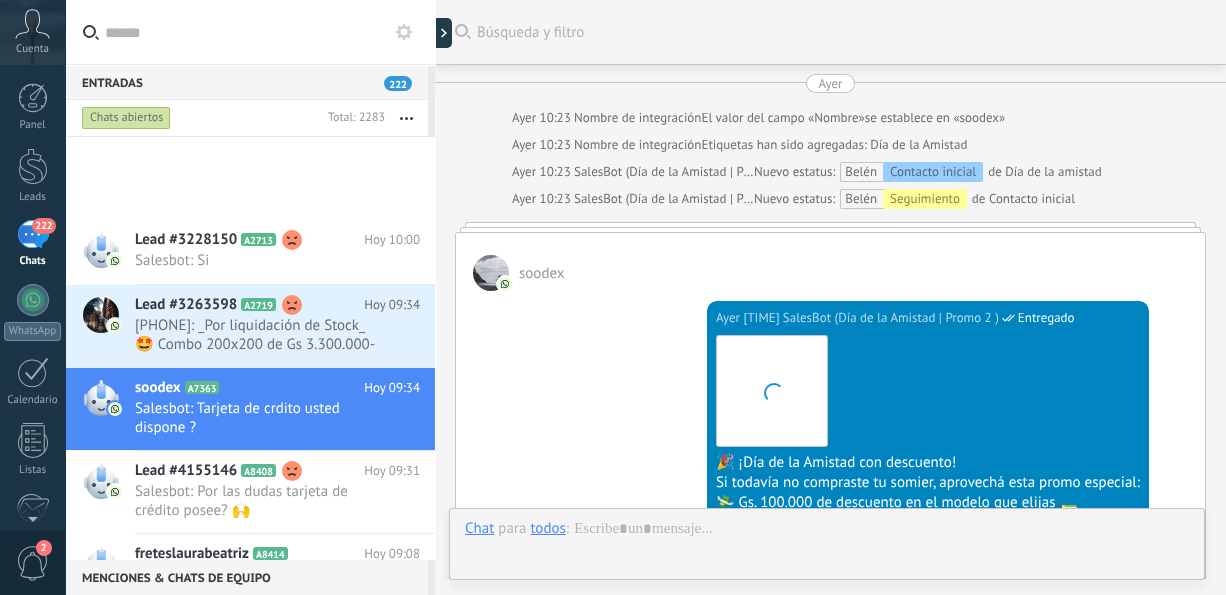 scroll, scrollTop: 371, scrollLeft: 0, axis: vertical 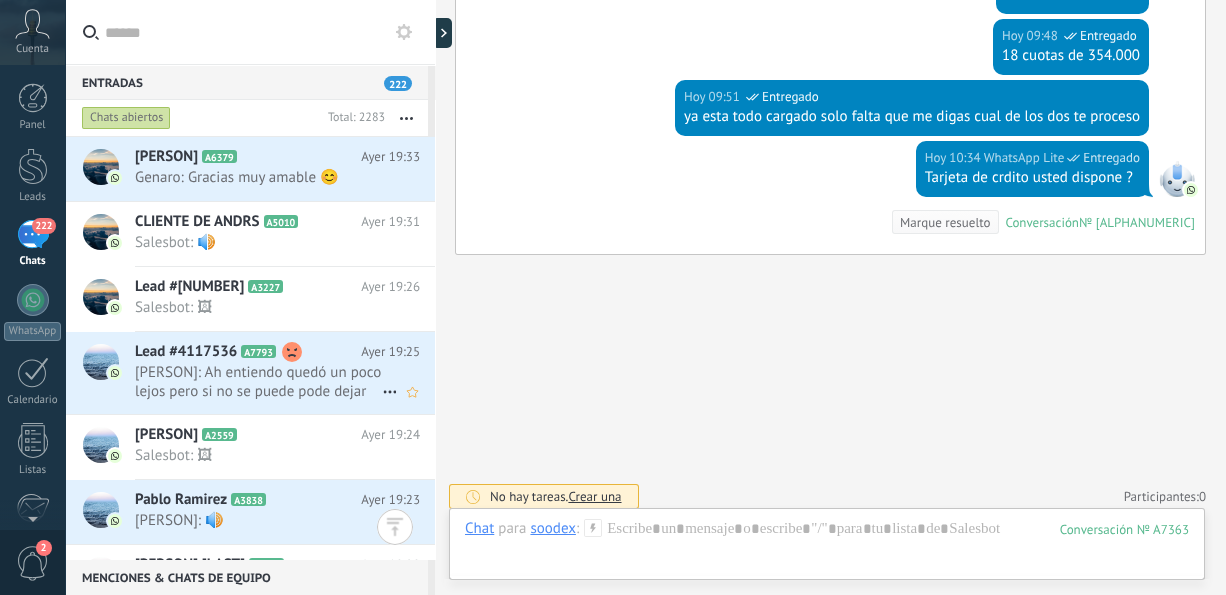 click on "[PERSON]: Ah entiendo quedó un poco lejos pero si no se puede pode dejar nomás" at bounding box center [258, 382] 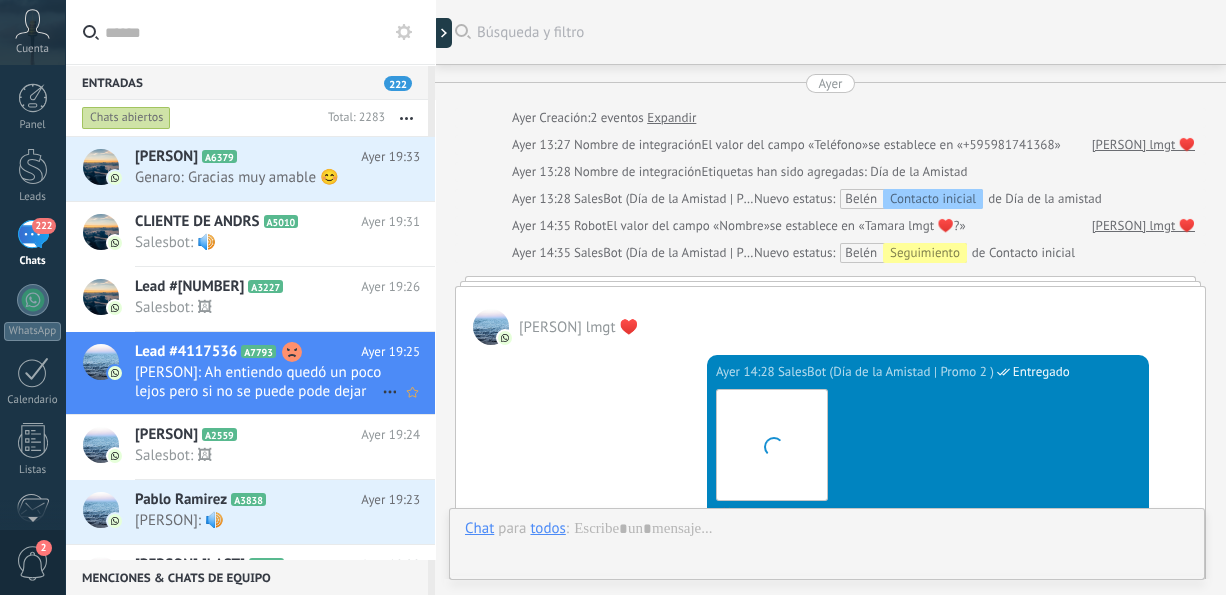 scroll, scrollTop: 1497, scrollLeft: 0, axis: vertical 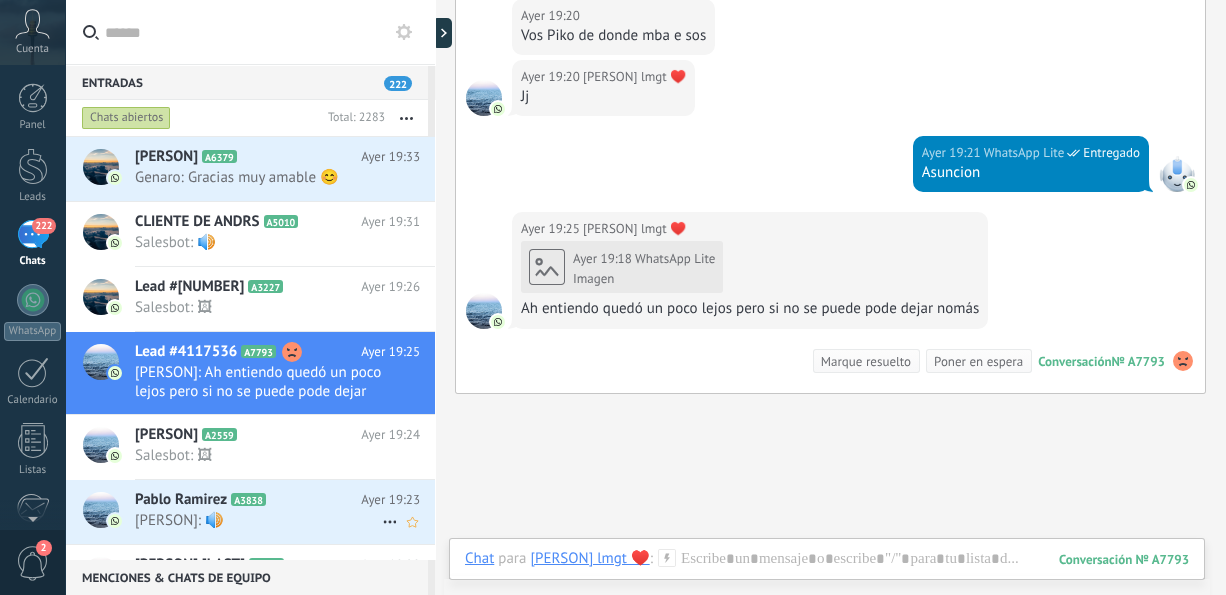 click on "[PERSON]: 🔊" at bounding box center [258, 520] 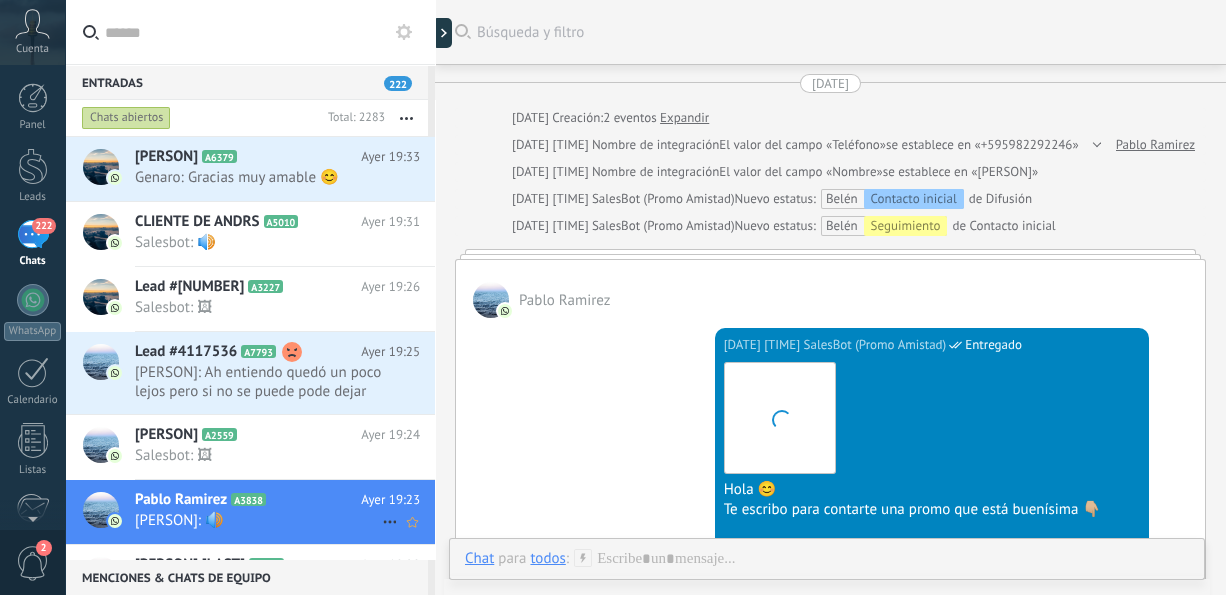scroll, scrollTop: 1256, scrollLeft: 0, axis: vertical 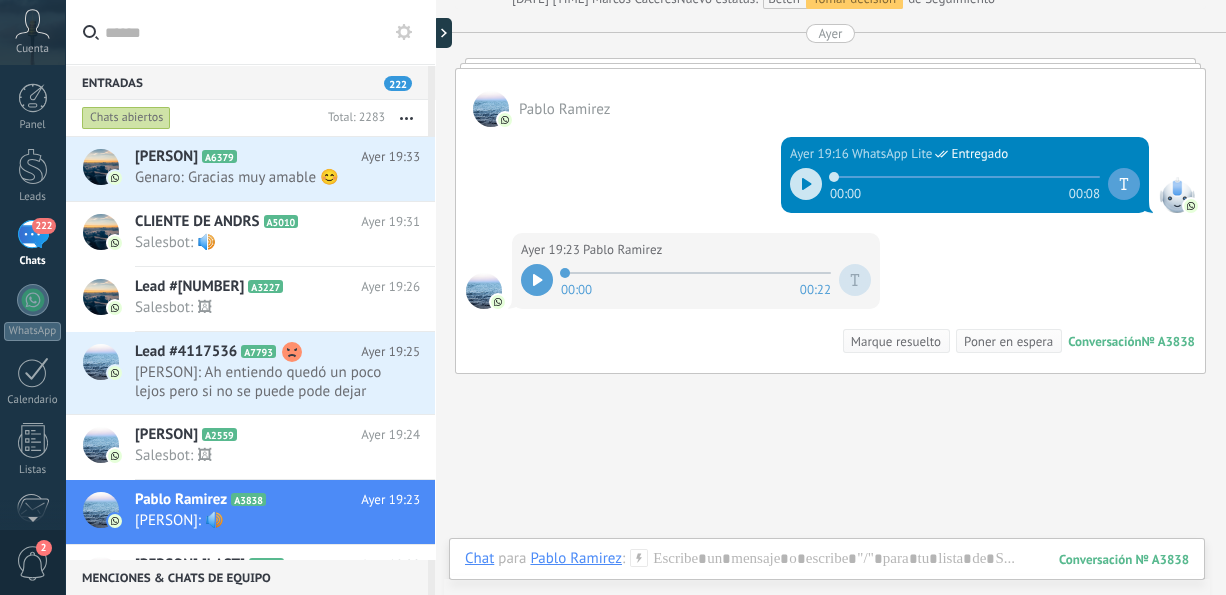 click at bounding box center [435, 297] 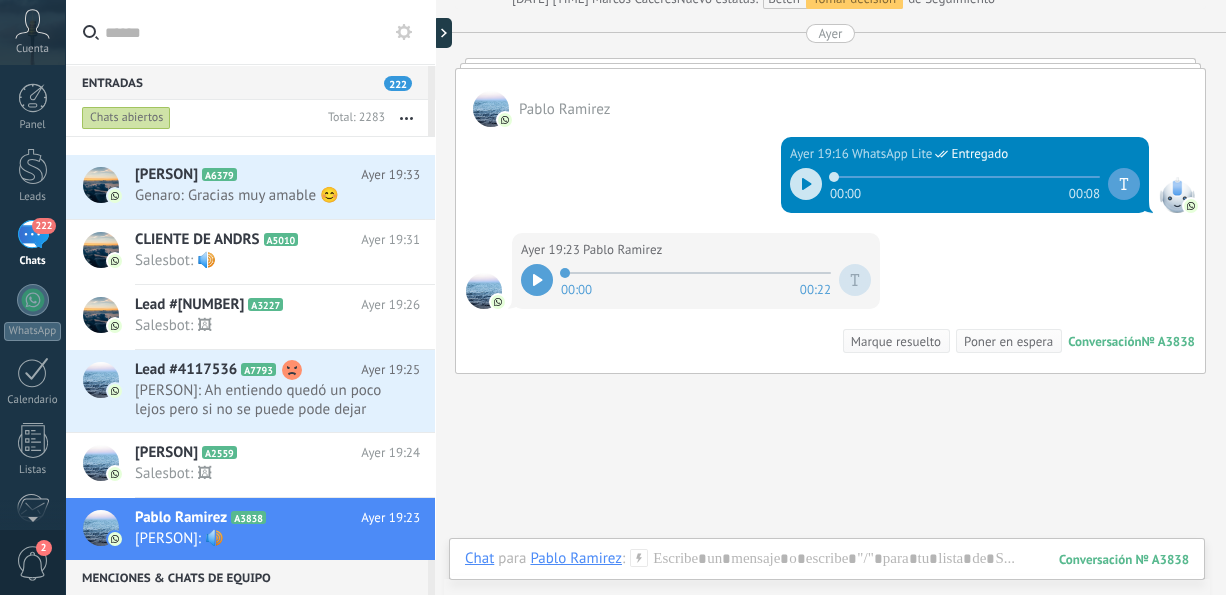 scroll, scrollTop: 1850, scrollLeft: 0, axis: vertical 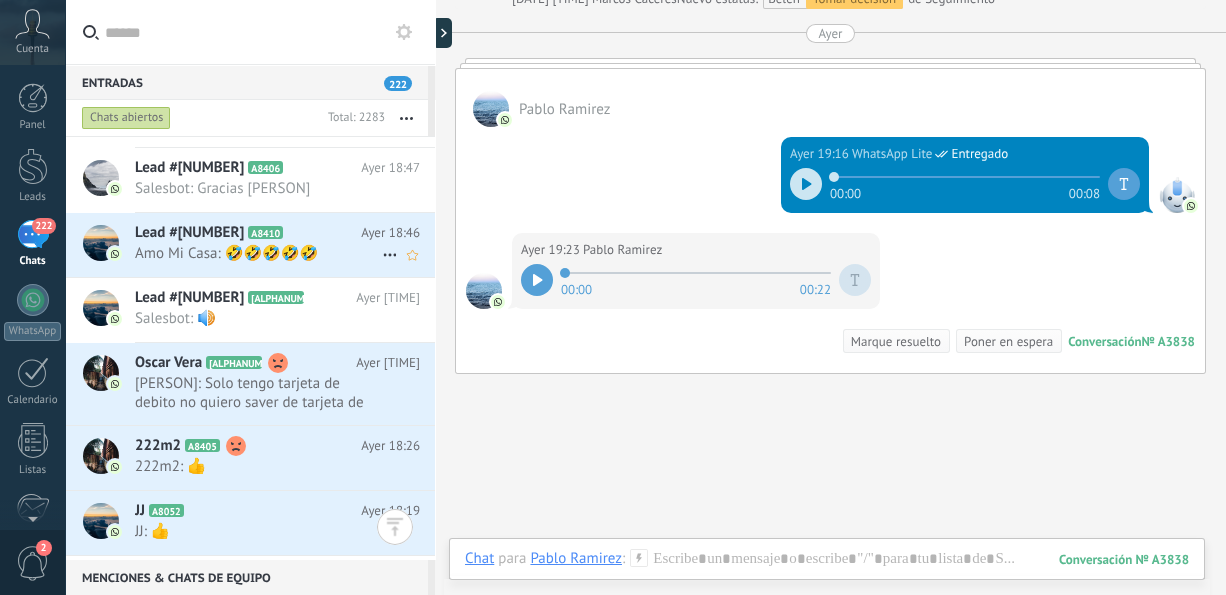 click on "Amo Mi Casa: 🤣🤣🤣🤣🤣" at bounding box center (258, 253) 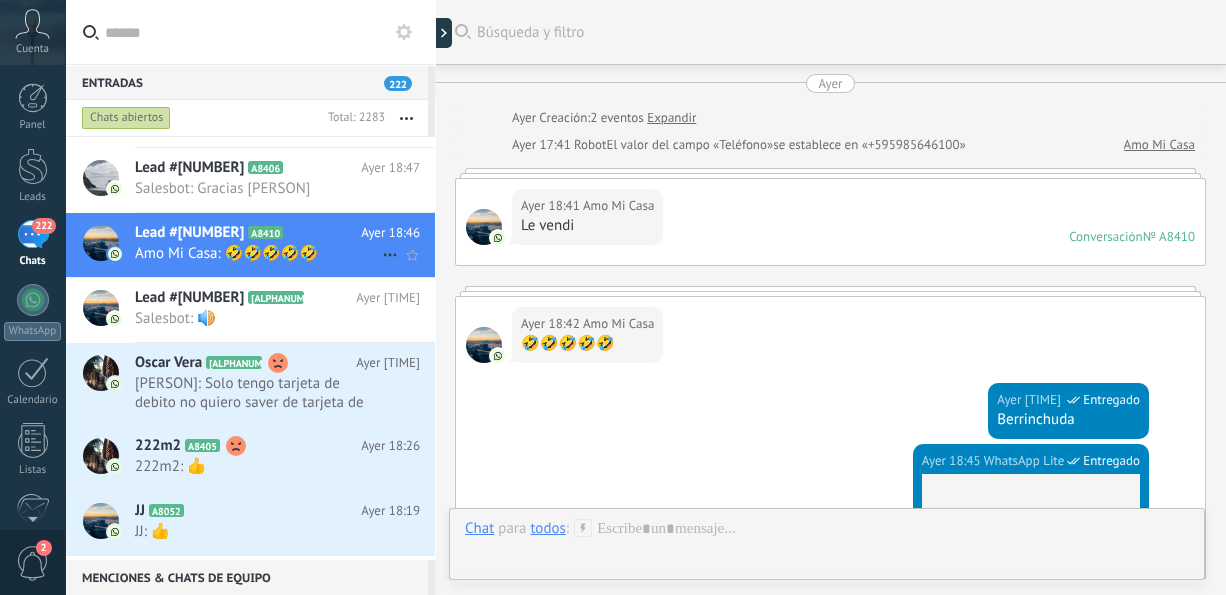 scroll, scrollTop: 436, scrollLeft: 0, axis: vertical 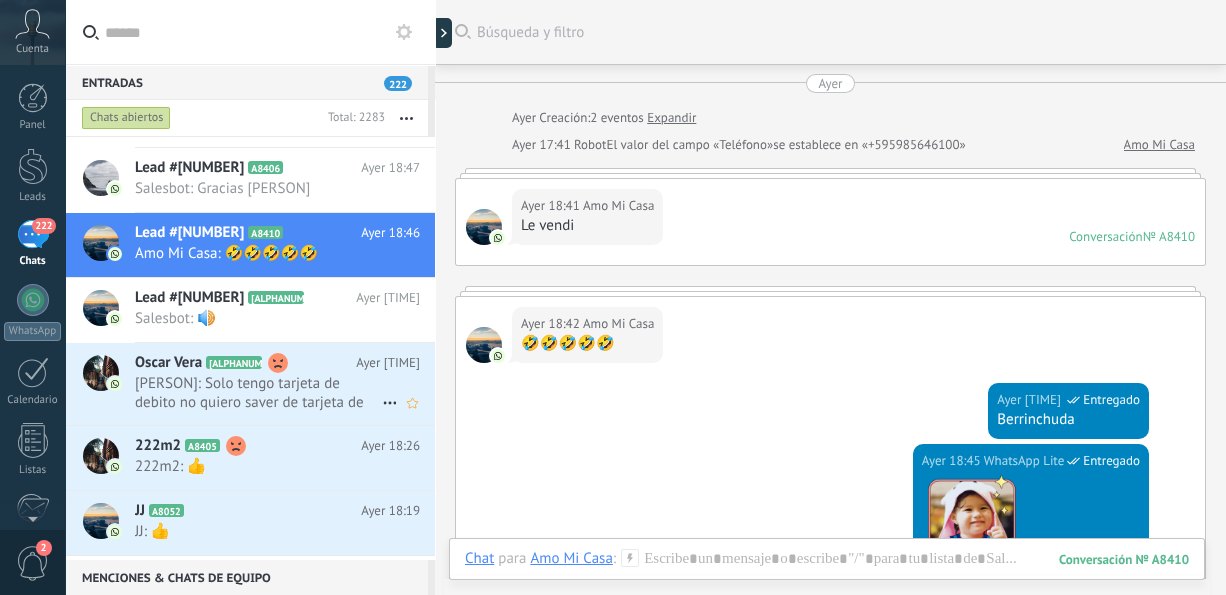 click on "[PERSON]: Solo tengo tarjeta de debito no quiero saver de tarjeta de credito my asesino son" at bounding box center [258, 393] 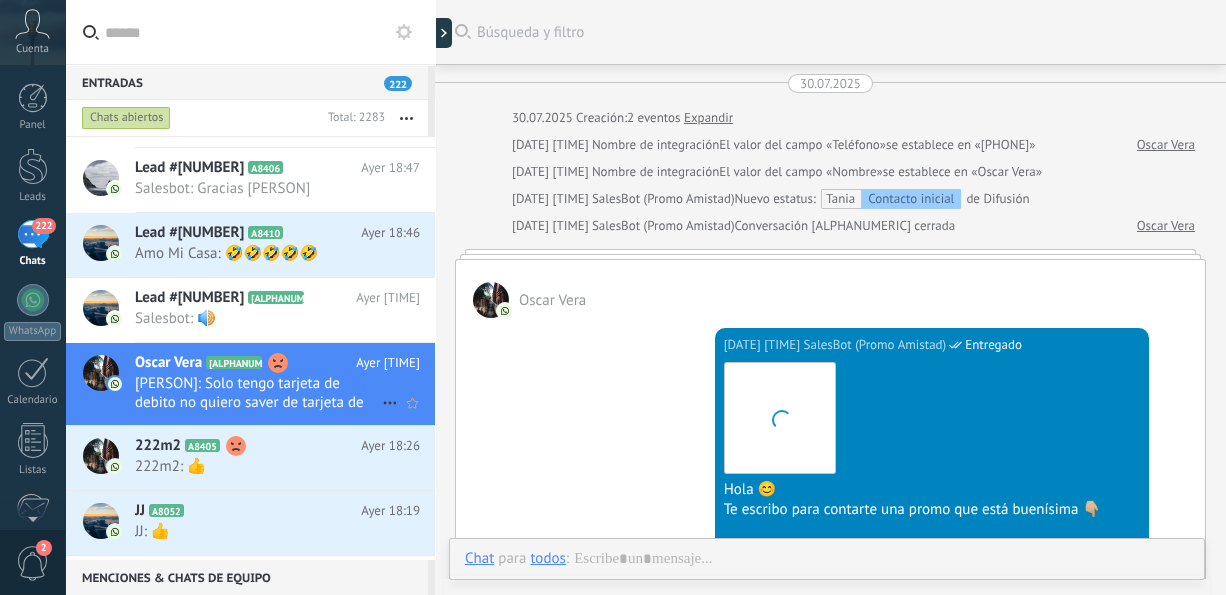 scroll, scrollTop: 800, scrollLeft: 0, axis: vertical 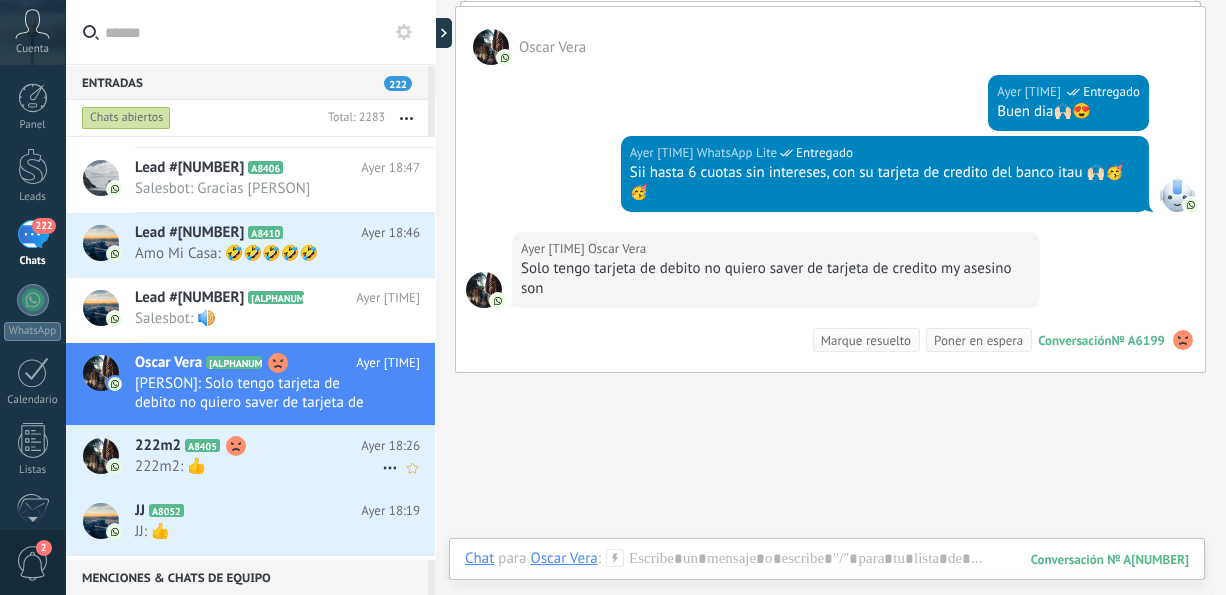 click on "222m2: 👍" at bounding box center (258, 466) 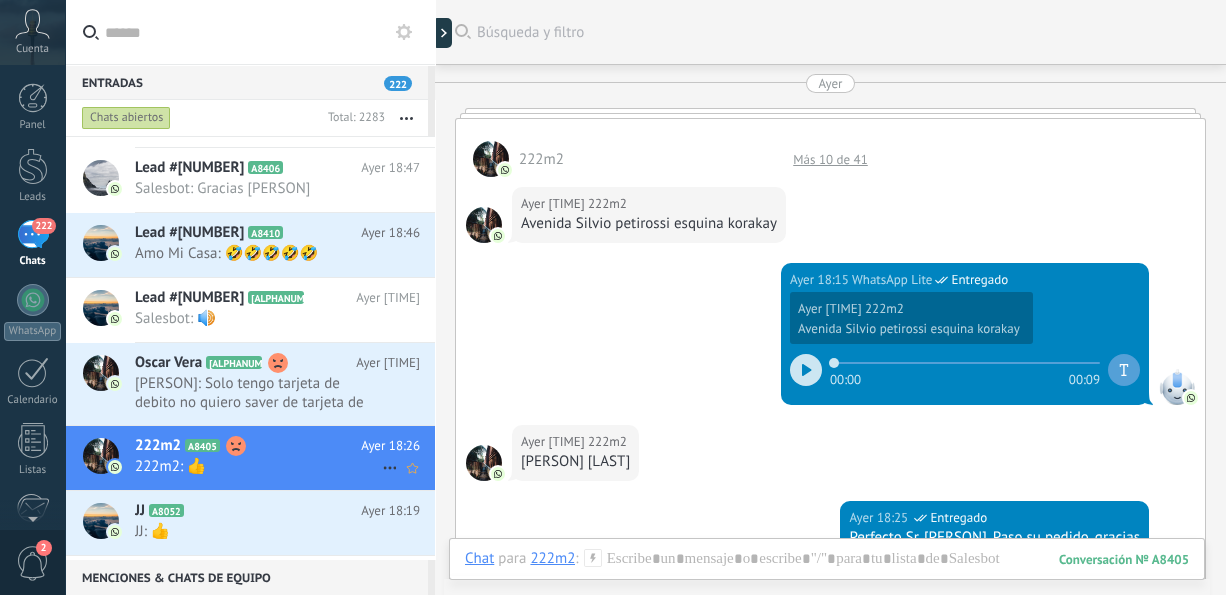 scroll, scrollTop: 740, scrollLeft: 0, axis: vertical 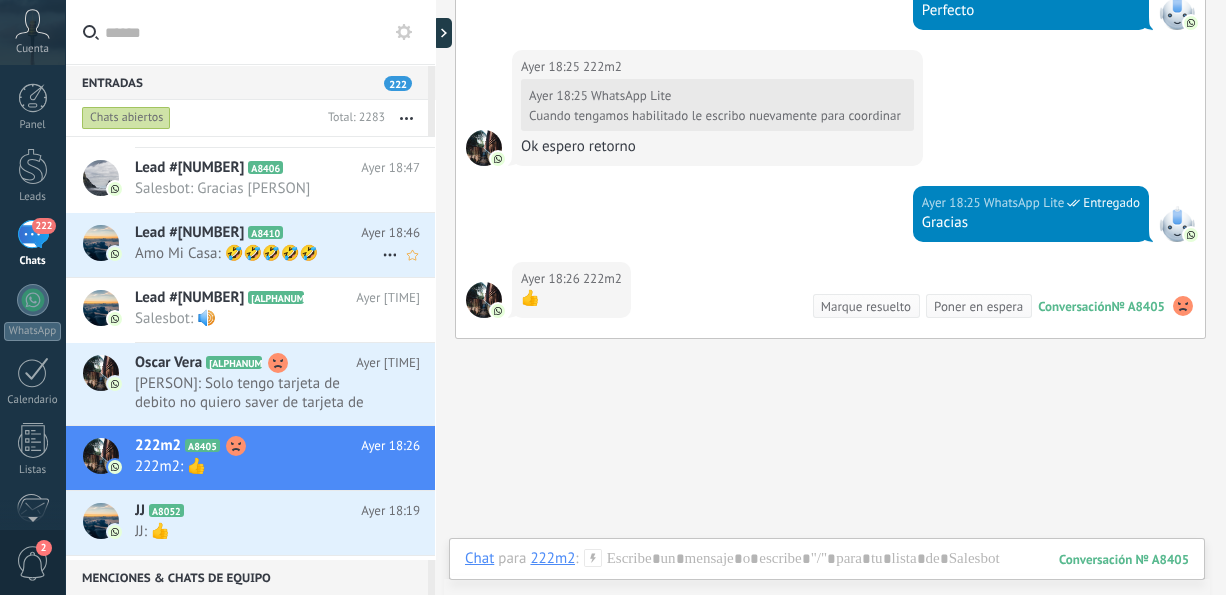 click on "Lead #[NUMBER]
A8410" at bounding box center [248, 233] 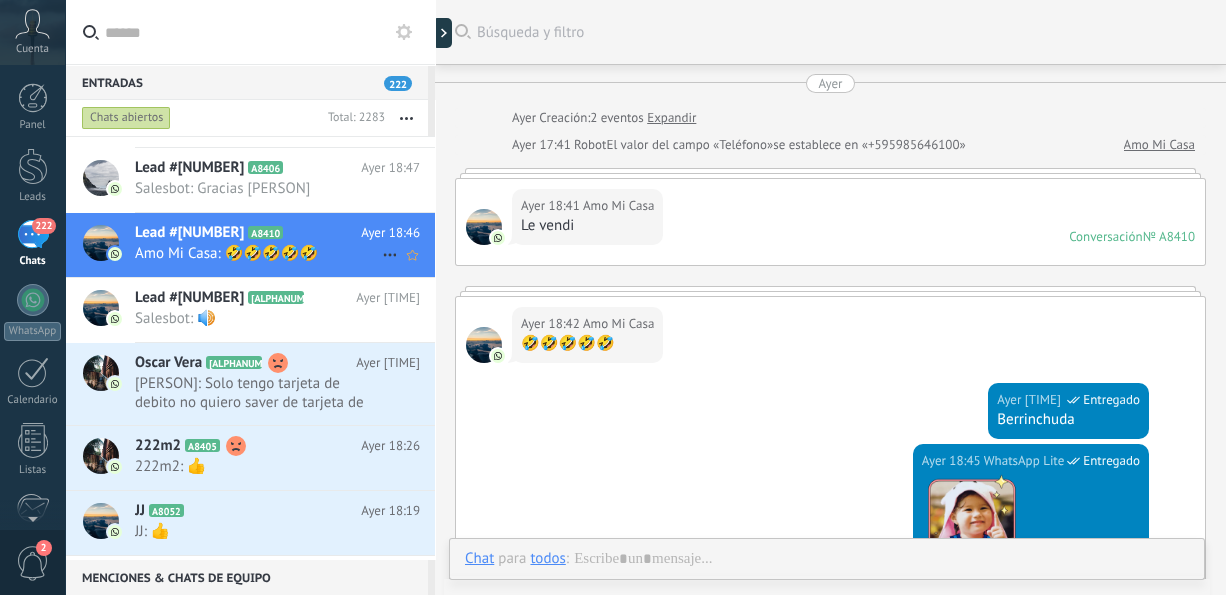 scroll, scrollTop: 346, scrollLeft: 0, axis: vertical 